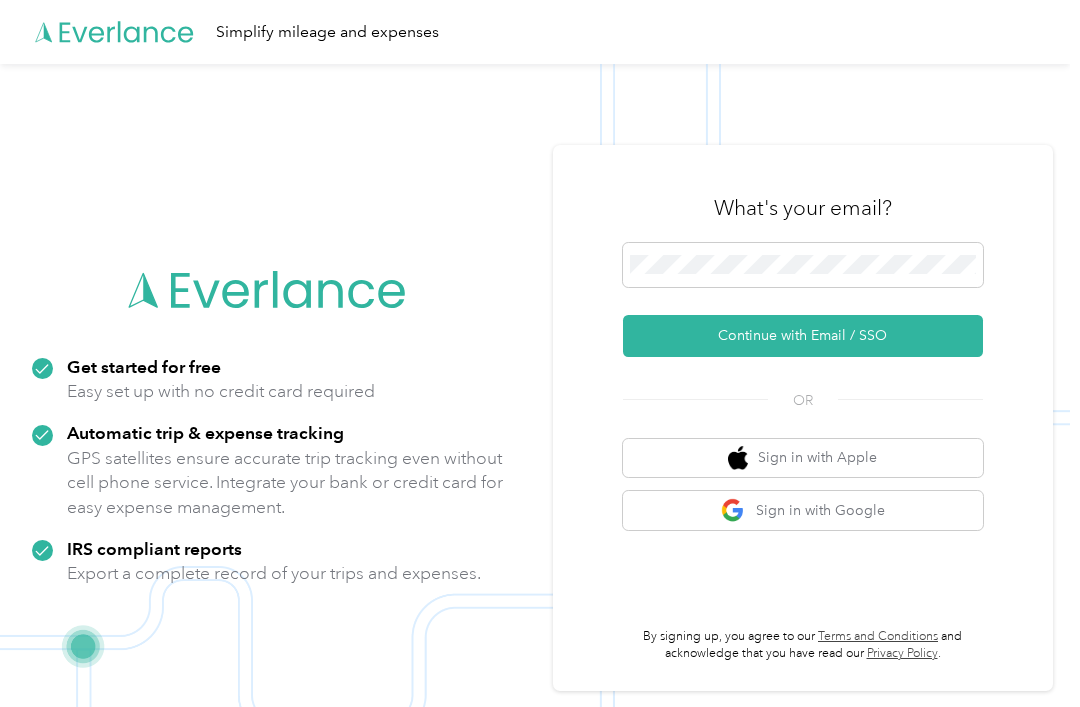 scroll, scrollTop: 0, scrollLeft: 0, axis: both 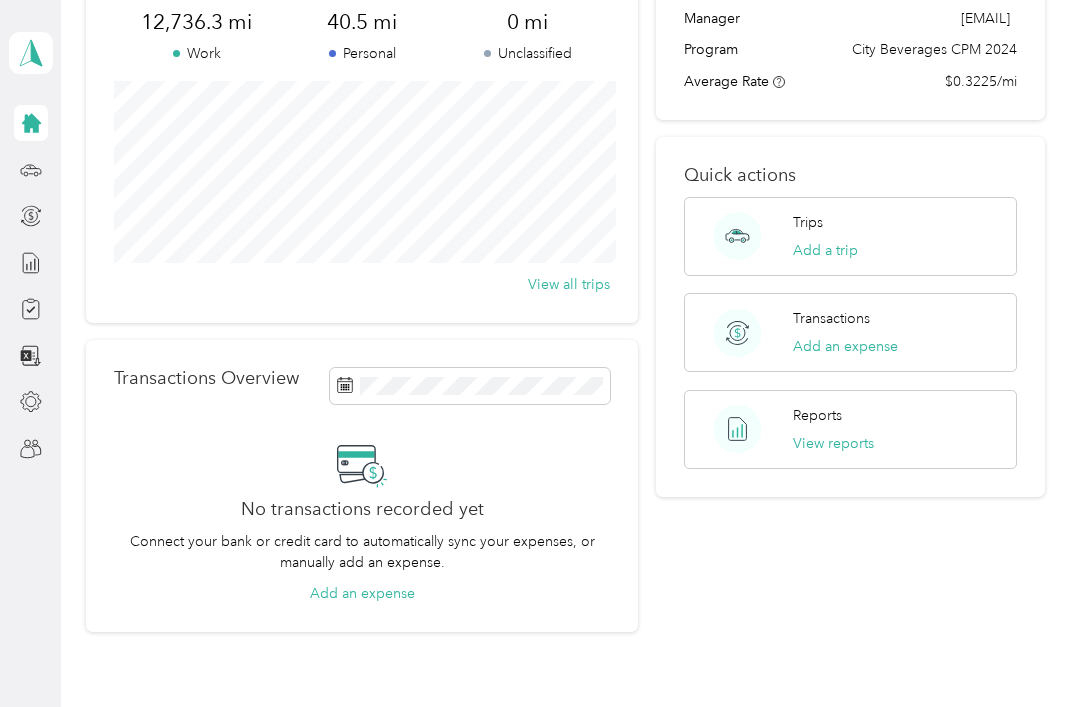 click on "View reports" at bounding box center [833, 443] 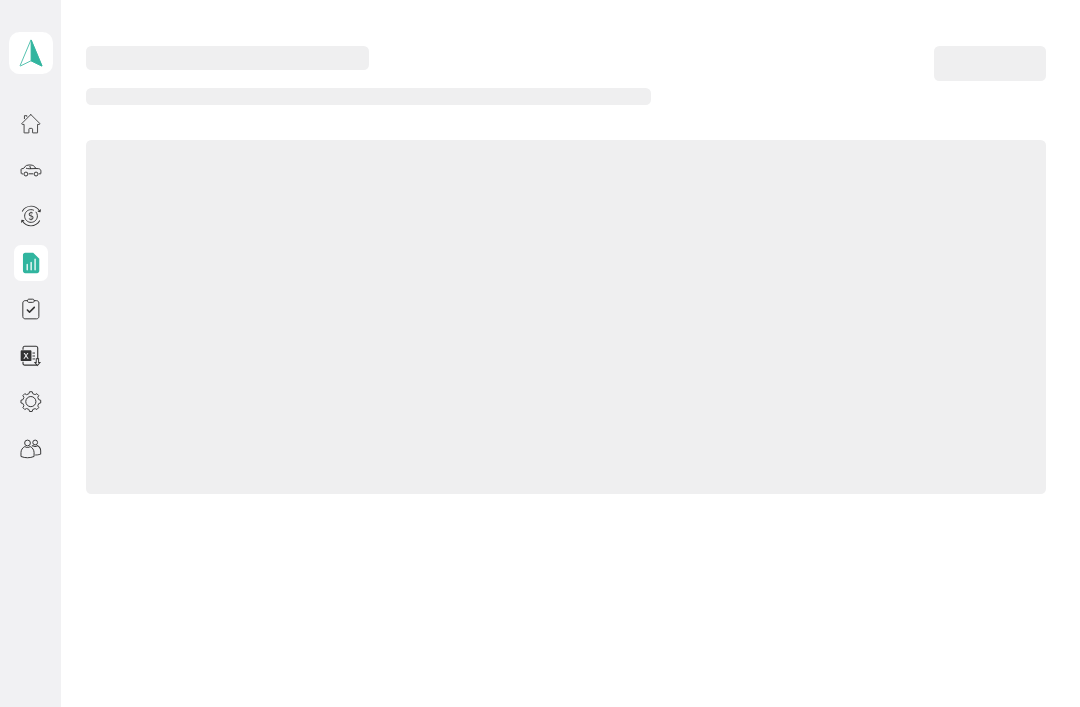 scroll, scrollTop: 0, scrollLeft: 0, axis: both 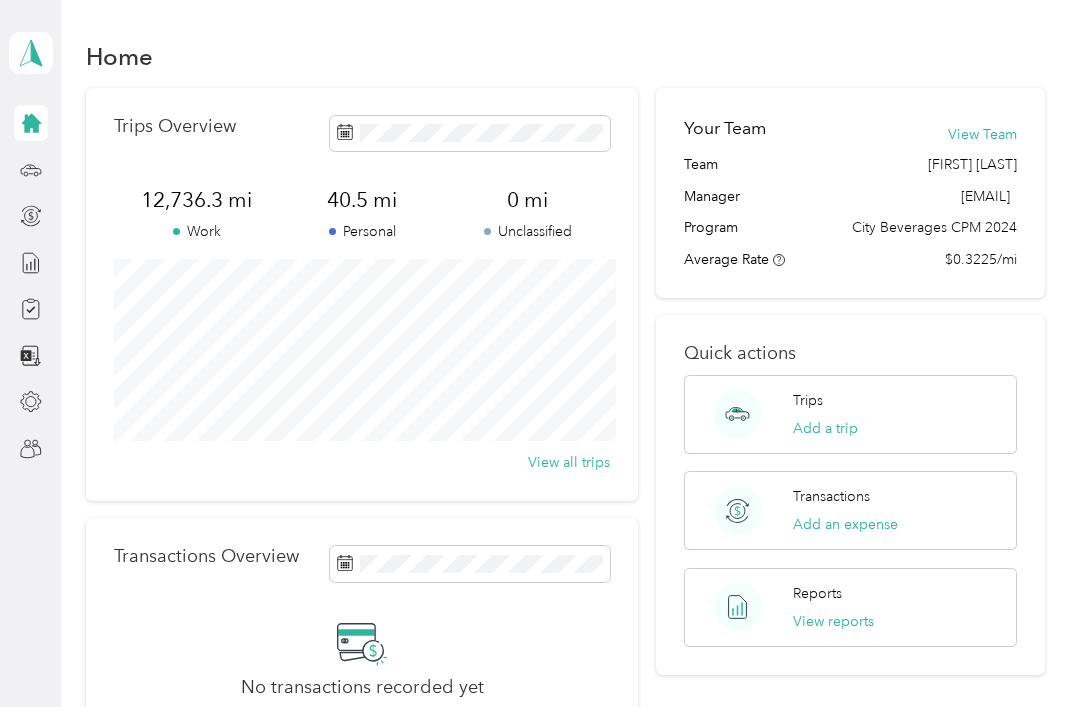 click on "View Team" at bounding box center [982, 134] 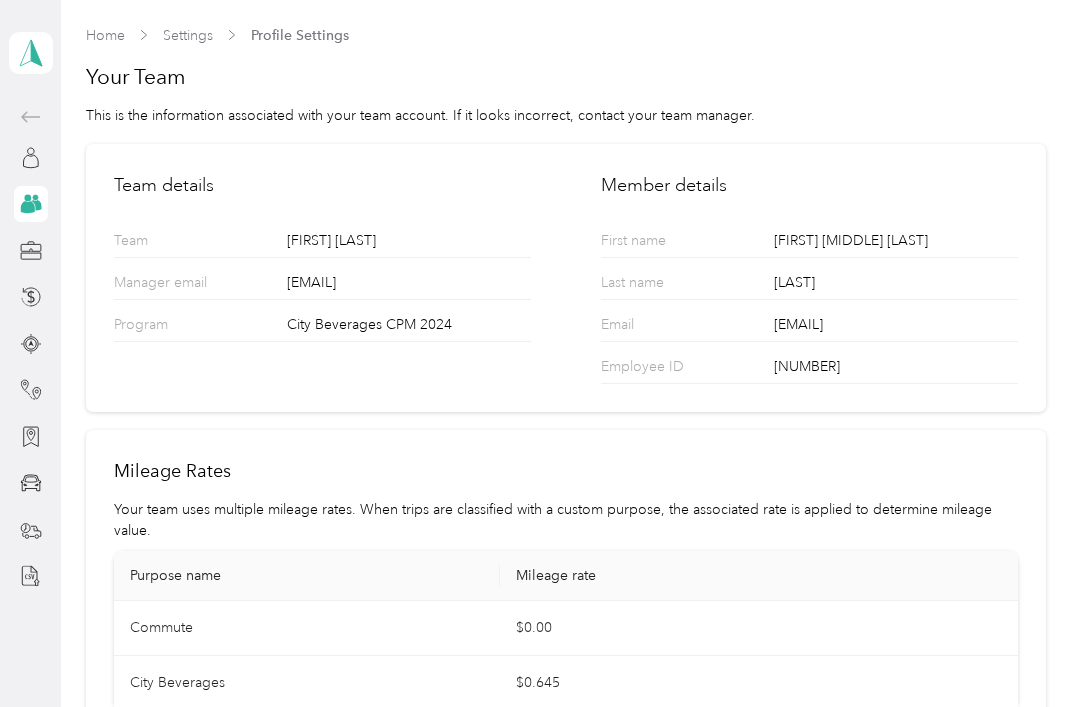 scroll, scrollTop: 0, scrollLeft: 0, axis: both 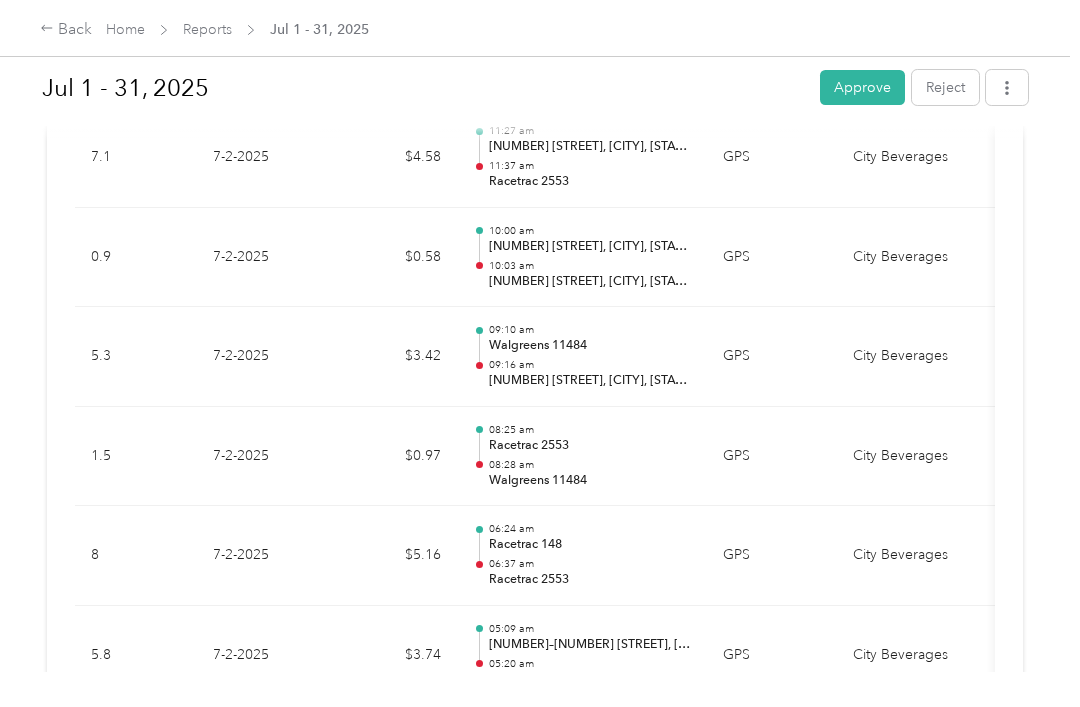 click at bounding box center (1024, 755) 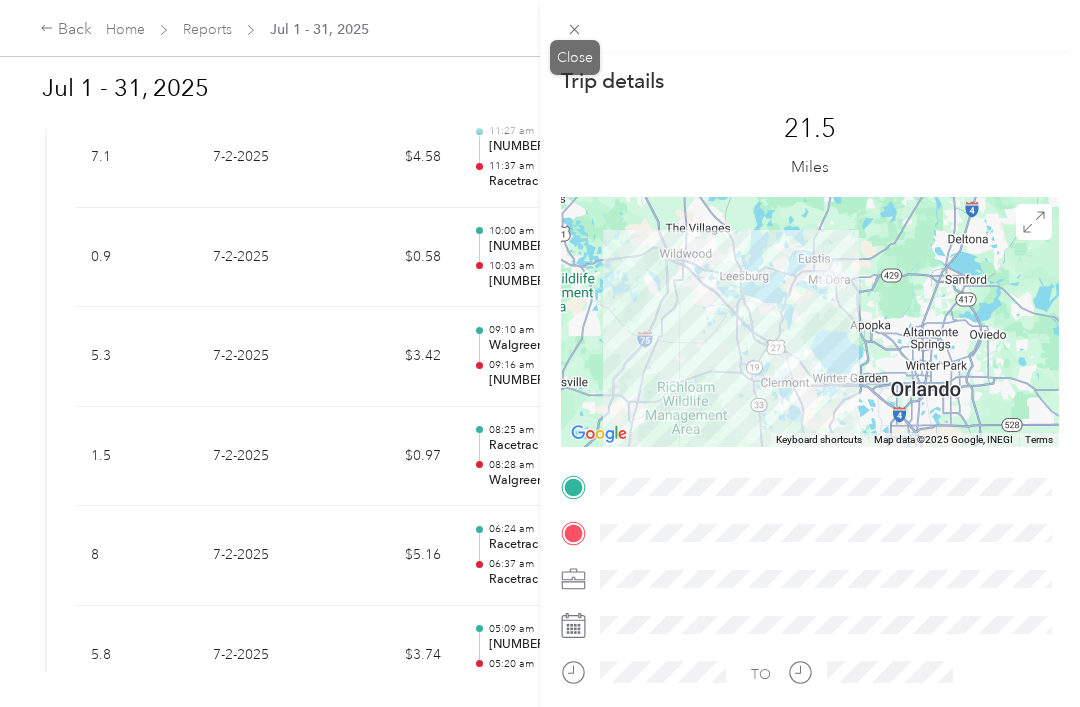 click on "Close" at bounding box center (575, 57) 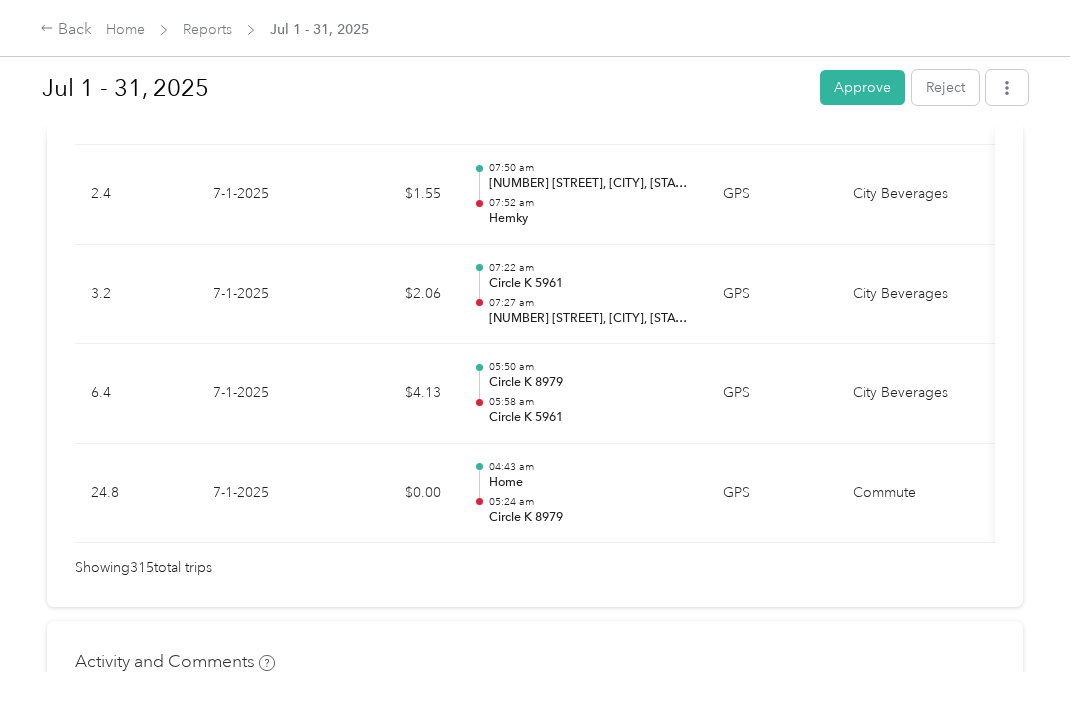 scroll, scrollTop: 31499, scrollLeft: 0, axis: vertical 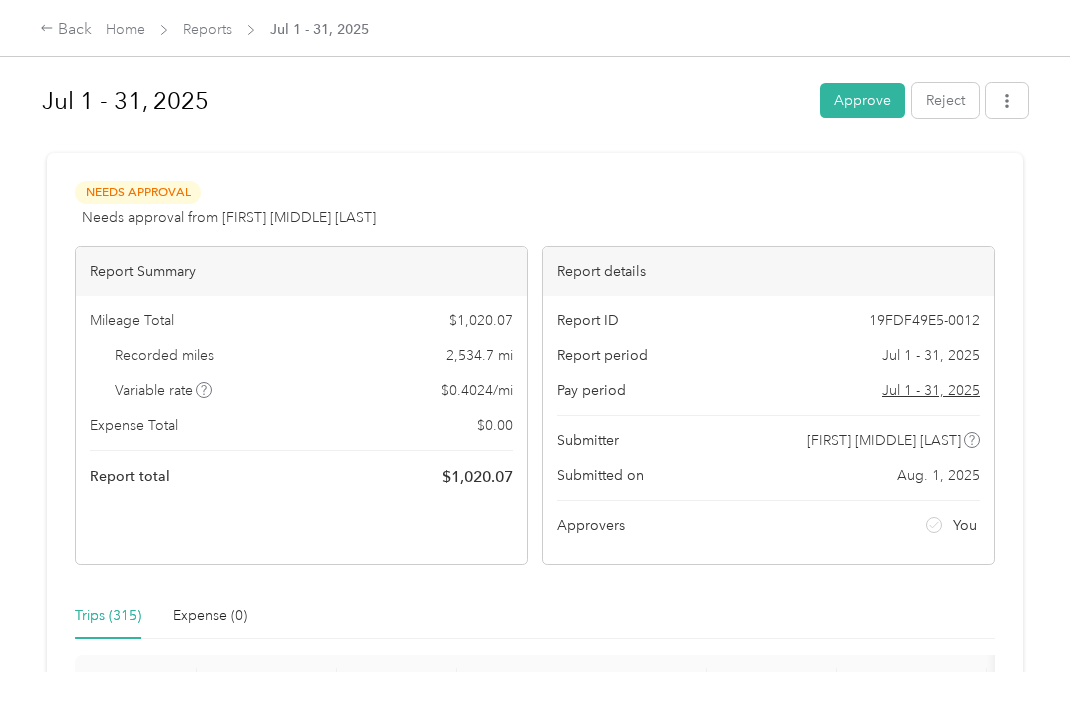 click on "Approve" at bounding box center (862, 100) 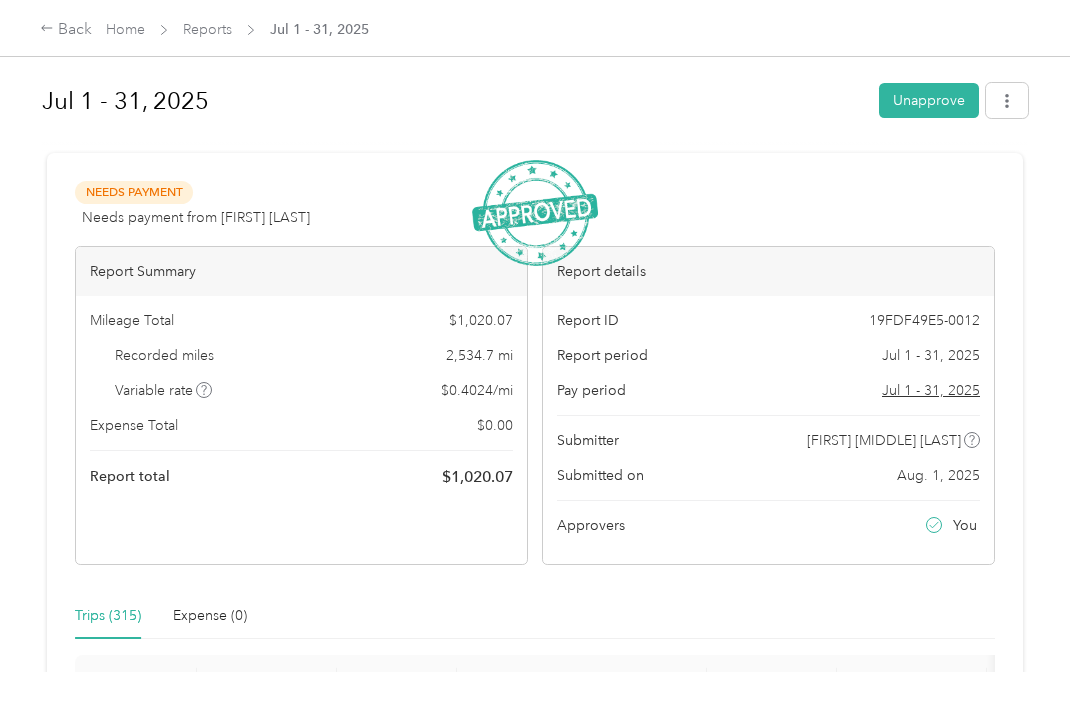 click at bounding box center [1007, 100] 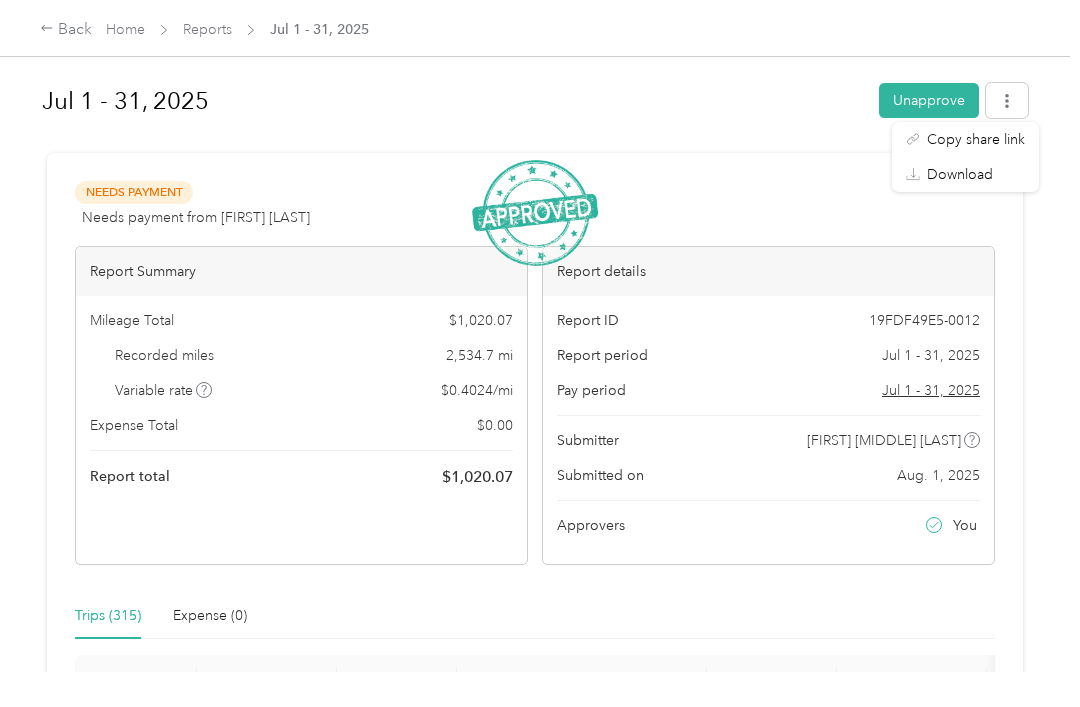 click on "Jul 1 - 31, 2025 Unapprove Needs Payment Needs payment from David Gonzalez View  activity & comments Report Summary Mileage Total $ 1,020.07 Recorded miles 2,534.7   mi Variable rate   $ 0.4024 / mi Expense Total $ 0.00 Report total $ 1,020.07 Report details Report ID 19FDF49E5-0012 Report period Jul 1 - 31, 2025 Pay period Jul 1 - 31, 2025 Submitter Ricardo M.	 Valle Submitted on Aug. 1, 2025 Approvers You Trips (315) Expense (0) Miles Trip Date Value Location Track Method Purpose Notes Tags                   25.1 7-31-2025 $0.00 04:02 pm ABC 55 04:44 pm Home GPS Commute - 5.6 7-31-2025 $3.61 03:17 pm Circle K 5961 03:29 pm ABC 55 GPS City Beverages - 3.4 7-31-2025 $2.19 02:18 pm Sunoco Food Mart HWY 50 02:25 pm Shell, Kingfisher Drive, Clermont, Lake County, Florida, 34711, USA GPS City Beverages - 7.5 7-31-2025 $4.84 01:48 pm Discount Food & Things Unlimited 02:06 pm Sunoco Food Mart HWY 50 GPS City Beverages - 0.4 7-31-2025 $0.26 01:34 pm 906 E Myers Blvd, Midway, Mascotte, FL 01:39 pm GPS - 0.8" at bounding box center (535, 336) 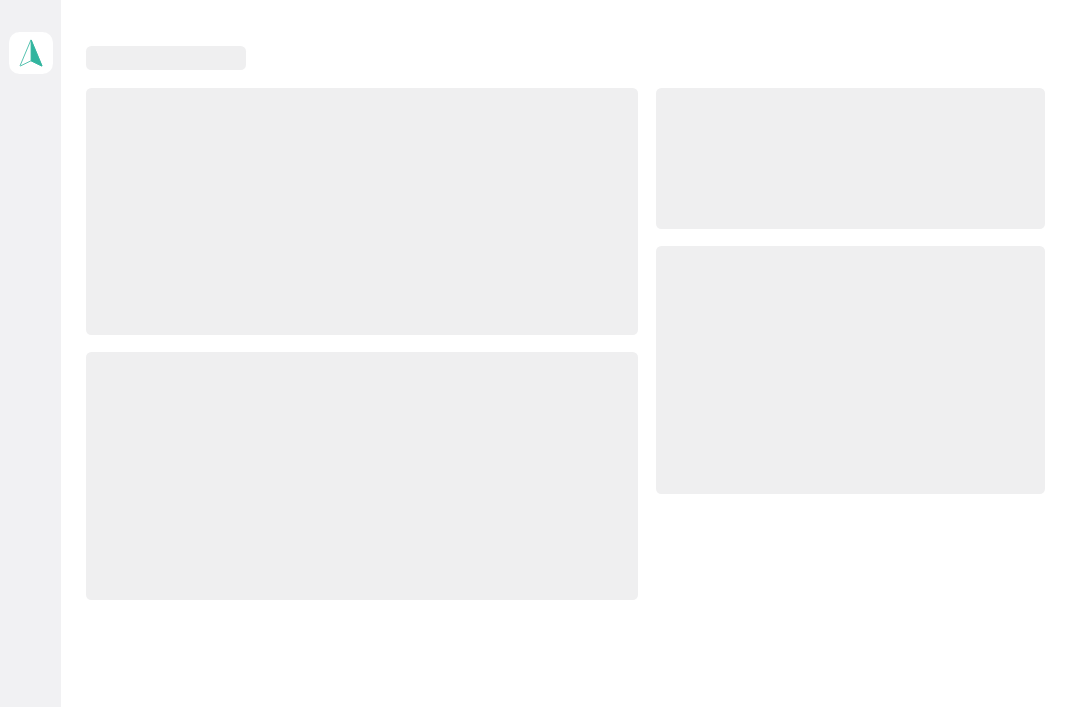 scroll, scrollTop: 0, scrollLeft: 0, axis: both 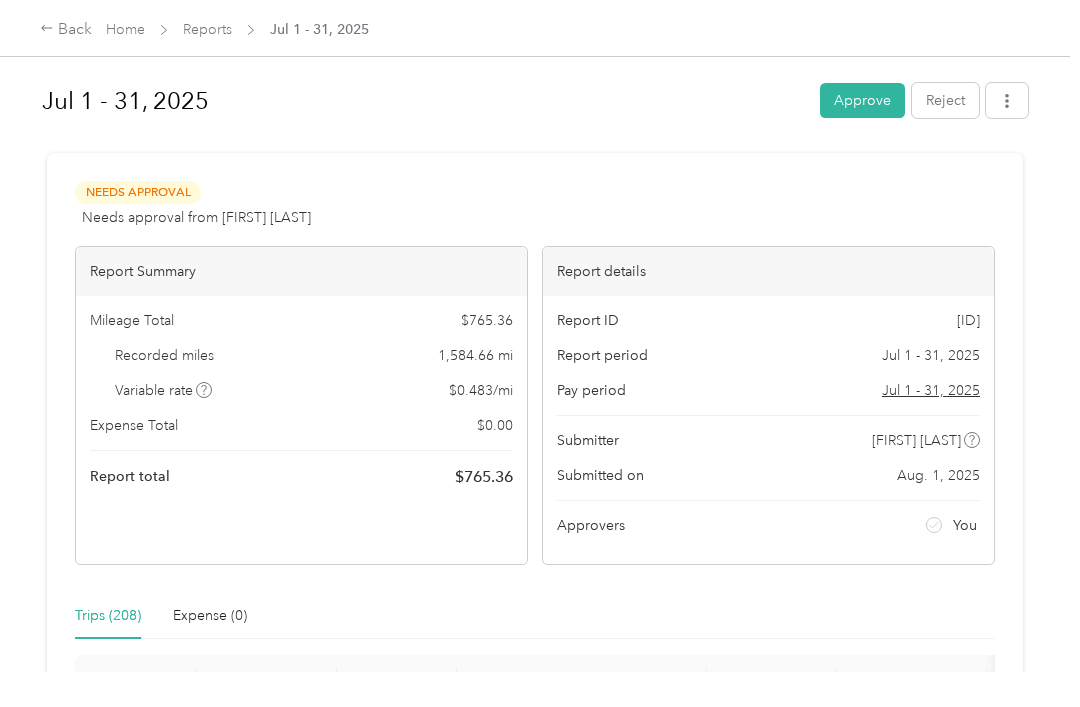 click on "Approve" at bounding box center (862, 100) 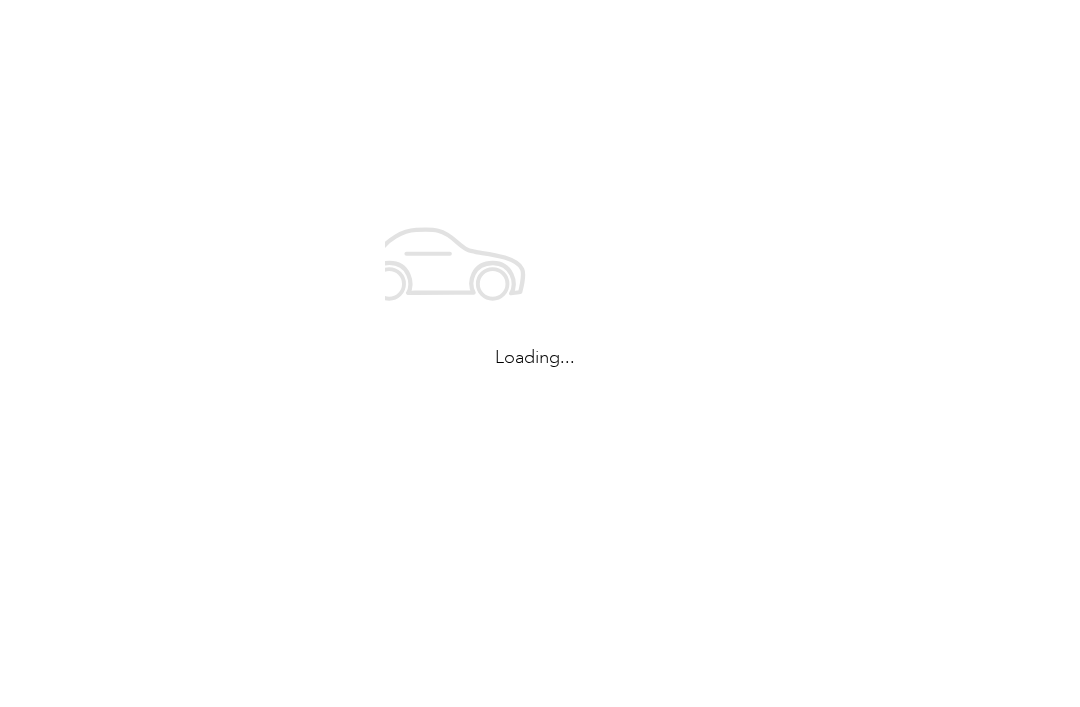 scroll, scrollTop: 0, scrollLeft: 0, axis: both 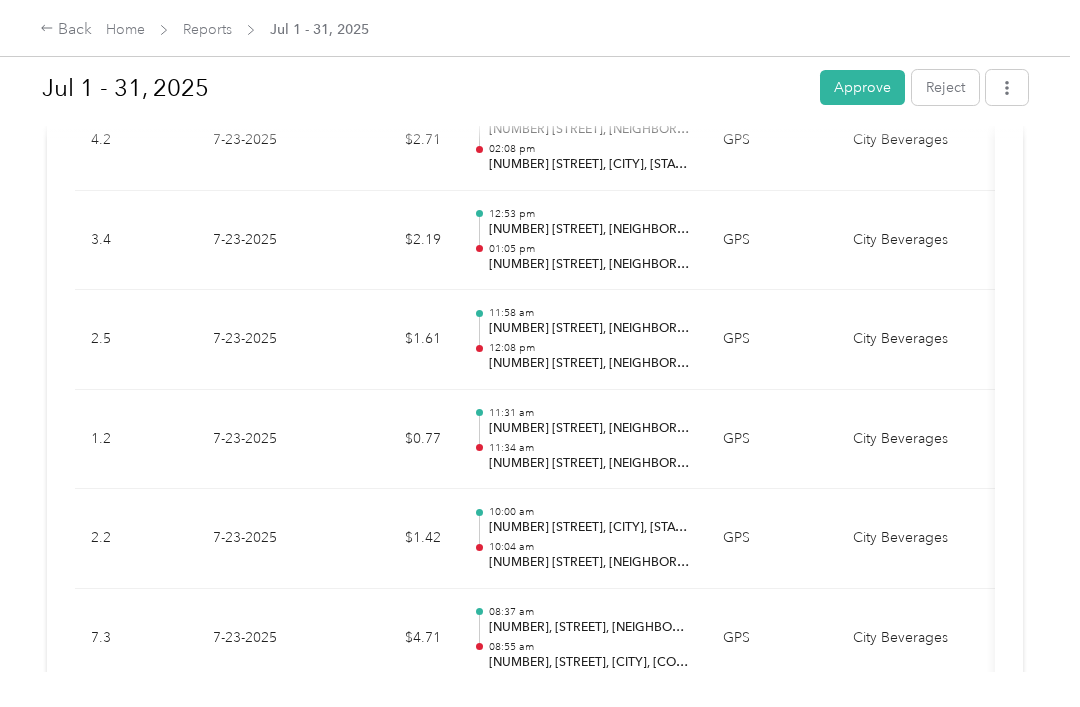 click on "Needs Approval Needs approval from Ronald W. JR Locke View  activity & comments Report Summary Mileage Total $ 528.45 Recorded miles 1,676.8   mi Variable rate   $ 0.3152 / mi Expense Total $ 0.00 Report total $ 528.45 Report details Report ID 711040C7-0009 Report period Jul 1 - 31, 2025 Pay period Jul 1 - 31, 2025 Submitter Joshua Sahadeo Submitted on Jul. 31, 2025 Approvers You Trips (242) Expense (0) Miles Trip Date Value Location Track Method Purpose Notes Tags                   28.2 7-31-2025 $0.00 07:38 pm 1200 W Colonial Dr, Rock Lake, Orlando, FL 08:45 pm Home  GPS Commute - 6.3 7-31-2025 $4.06 06:41 pm 1000 S Kirkman Rd, Metrowest, Orlando, FL 07:07 pm 1200 W Colonial Dr, Rock Lake, Orlando, FL GPS City Beverages - 3.1 7-31-2025 $2.00 06:20 pm 4900 S Kirkman Rd, Kirkman South, Orlando, FL 06:28 pm 1000 S Kirkman Rd, Metrowest, Orlando, FL GPS City Beverages - 1.3 7-31-2025 $0.84 05:13 pm 4724 S Kirkman Rd, Kirkman South, Orlando, FL 05:25 pm 4900 S Kirkman Rd, Kirkman South, Orlando, FL GPS" at bounding box center (535, 3628) 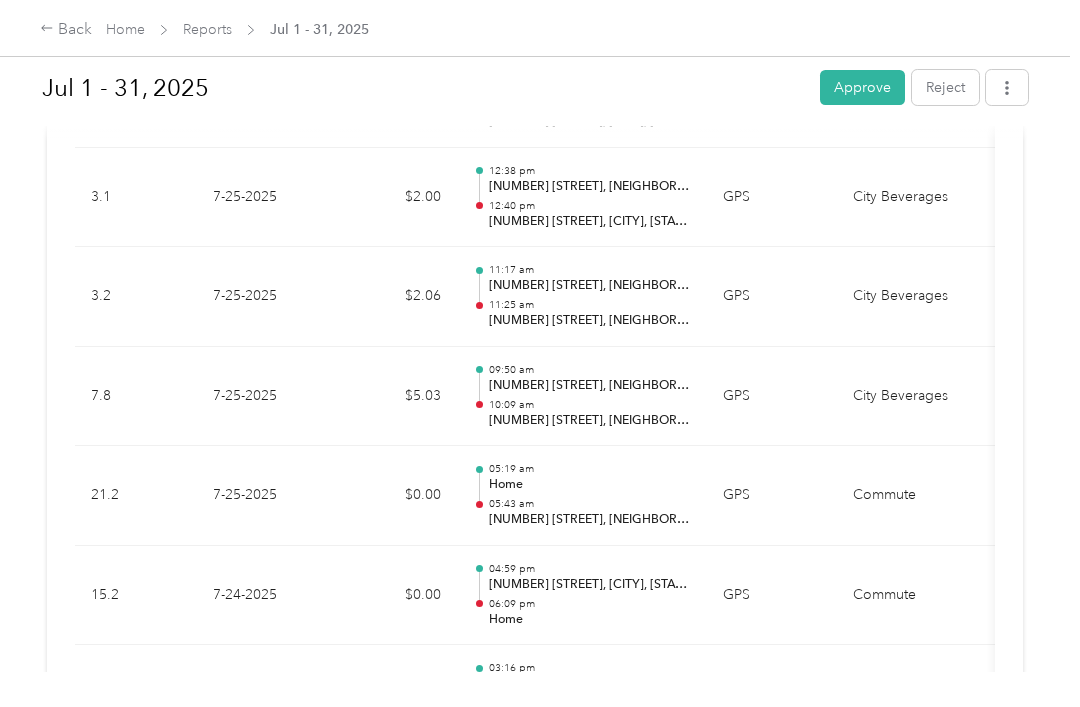 scroll, scrollTop: 6727, scrollLeft: 0, axis: vertical 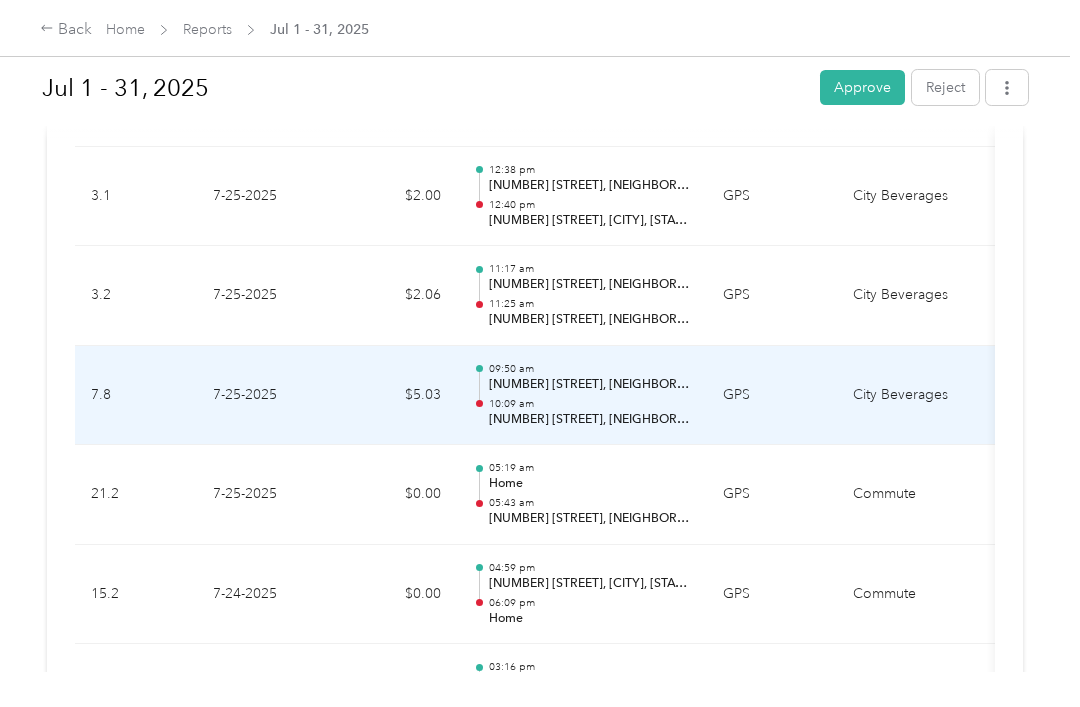 click at bounding box center (1024, 396) 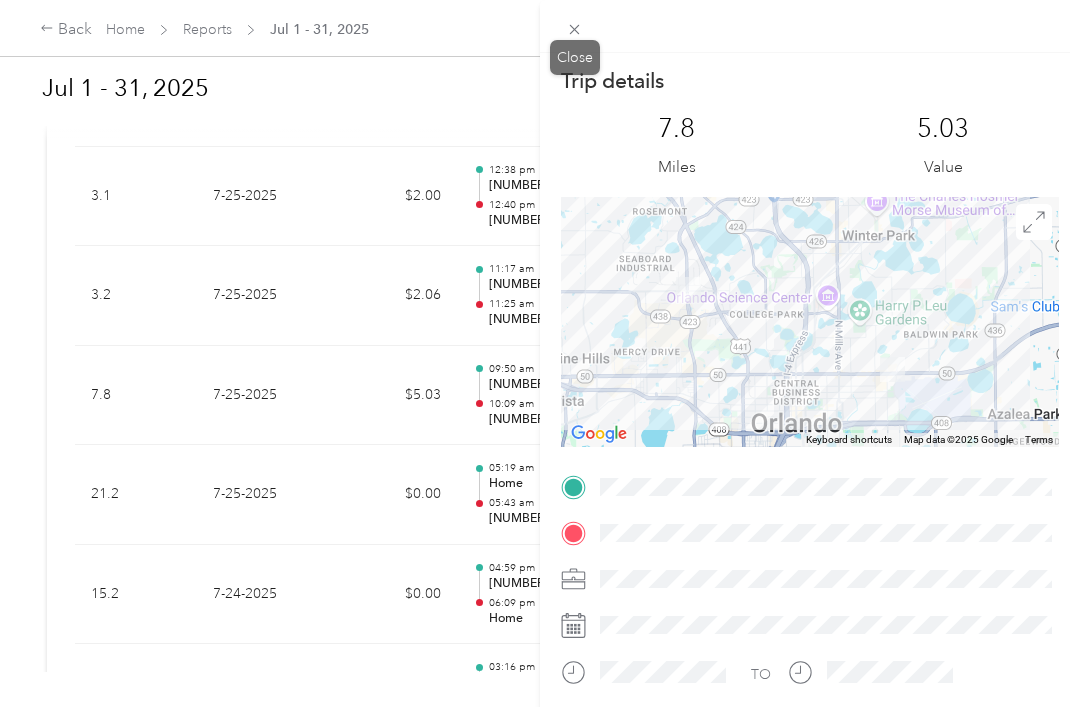 click 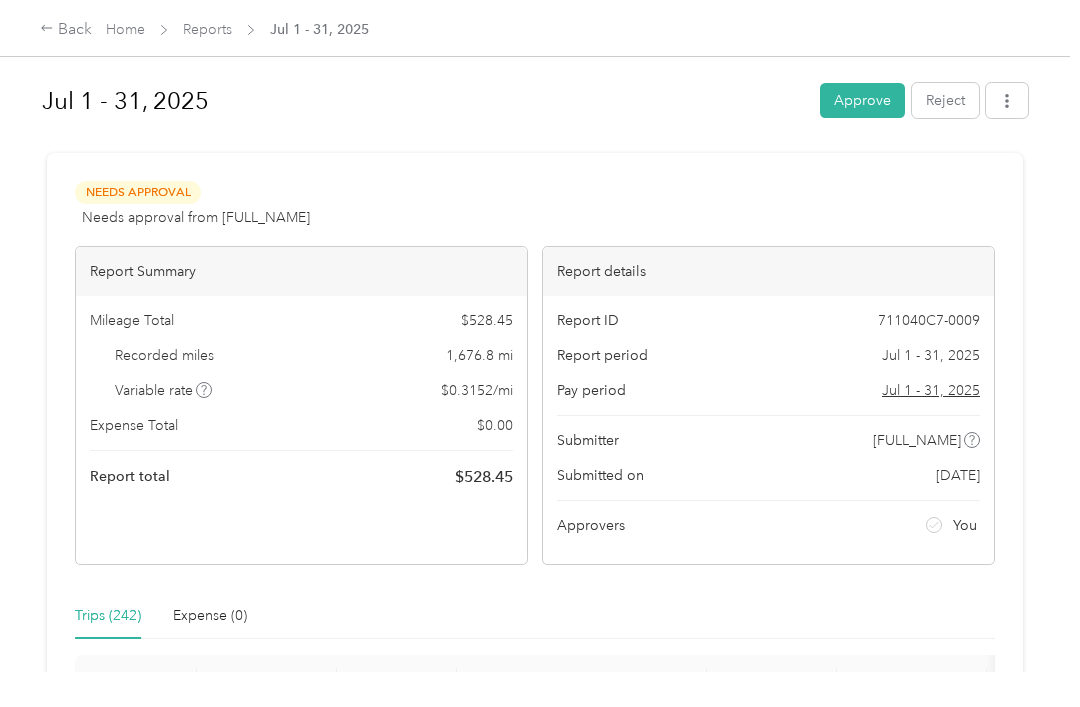 scroll, scrollTop: 0, scrollLeft: 0, axis: both 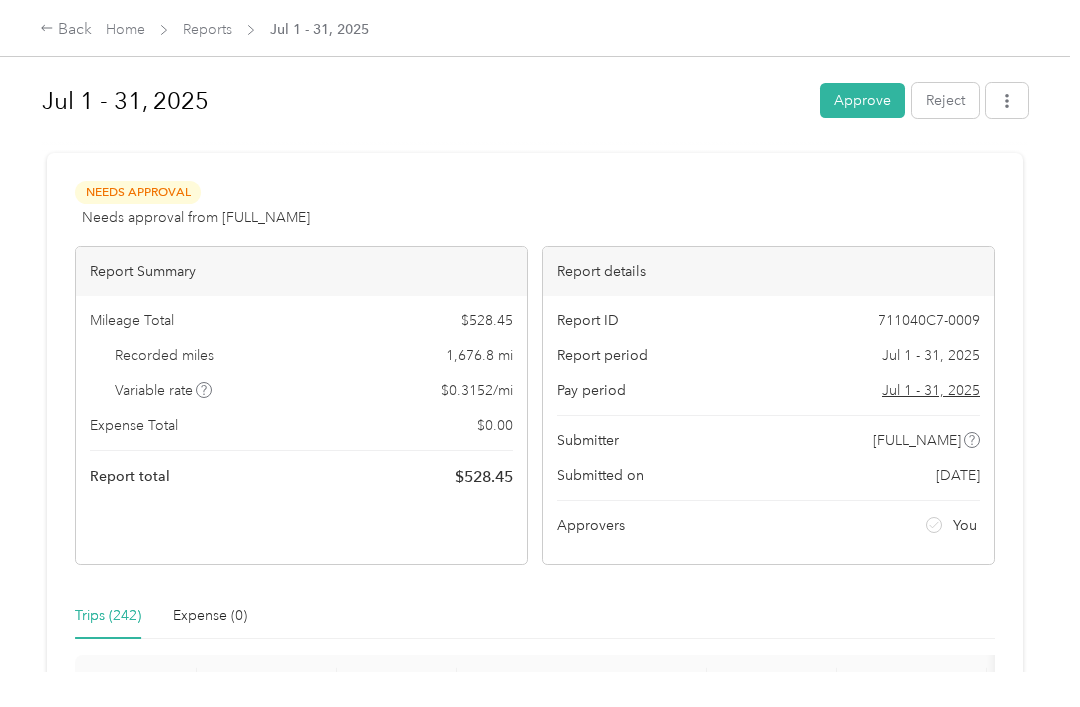 click on "Approve" at bounding box center [862, 100] 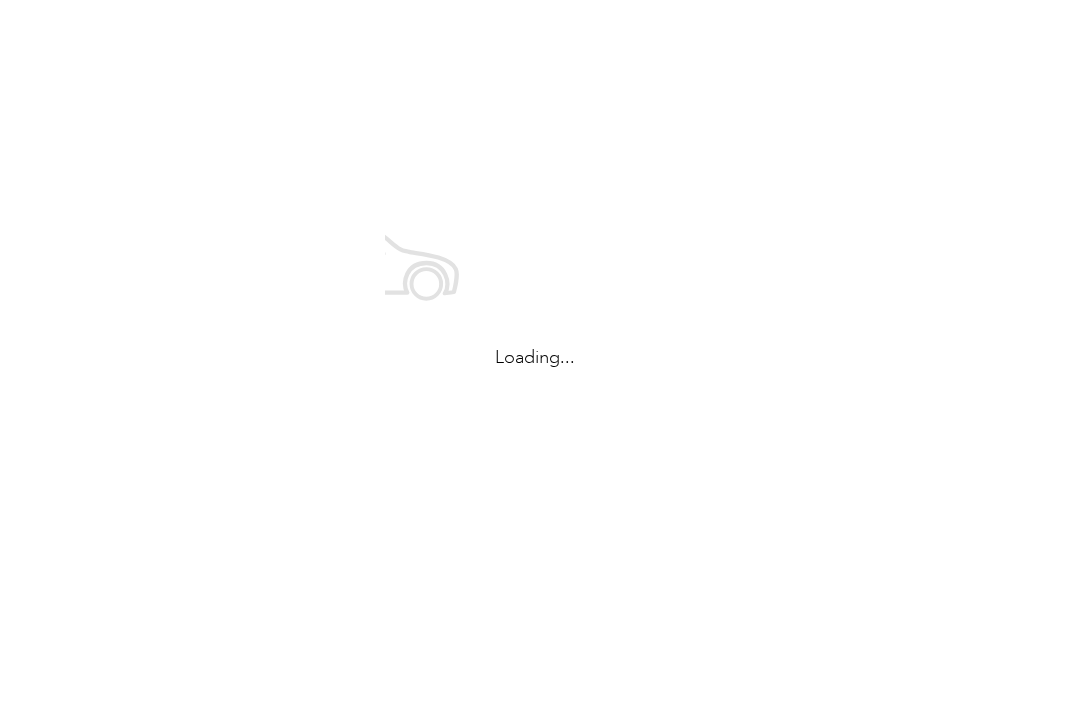 scroll, scrollTop: 0, scrollLeft: 0, axis: both 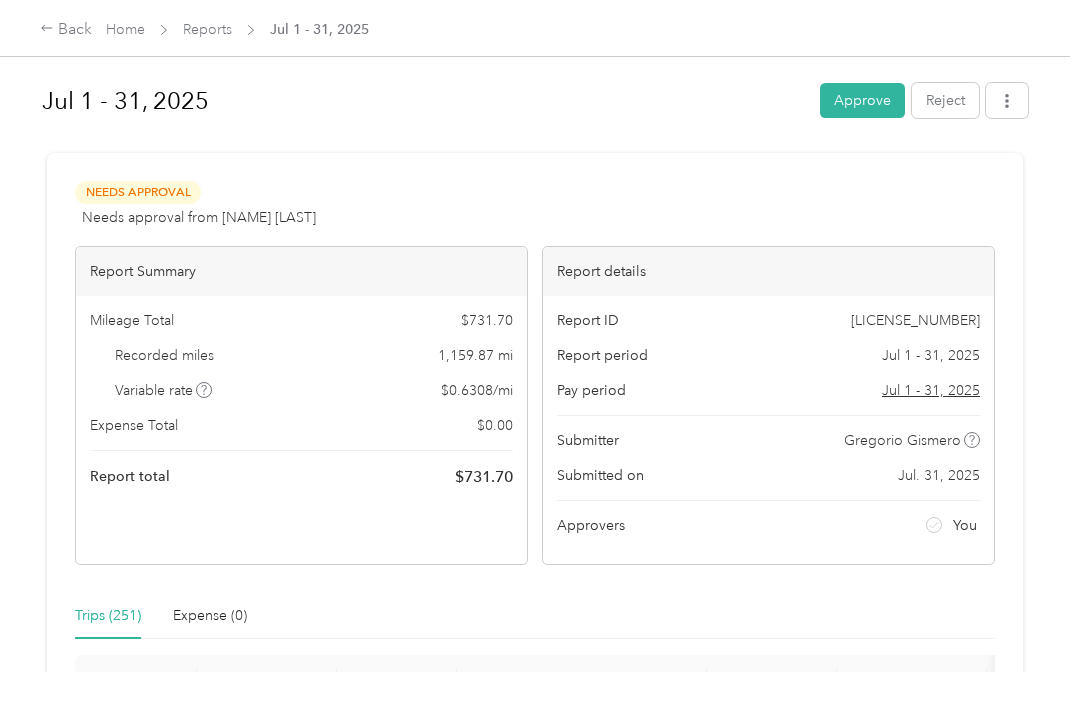 click on "Approve" at bounding box center [862, 100] 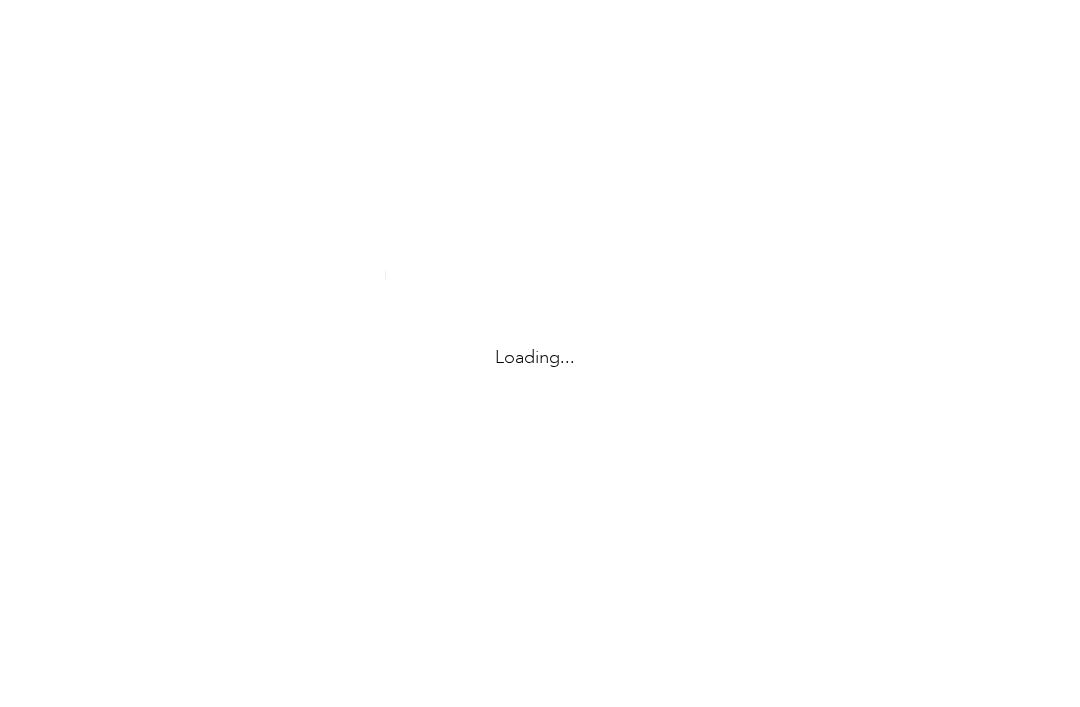 scroll, scrollTop: 0, scrollLeft: 0, axis: both 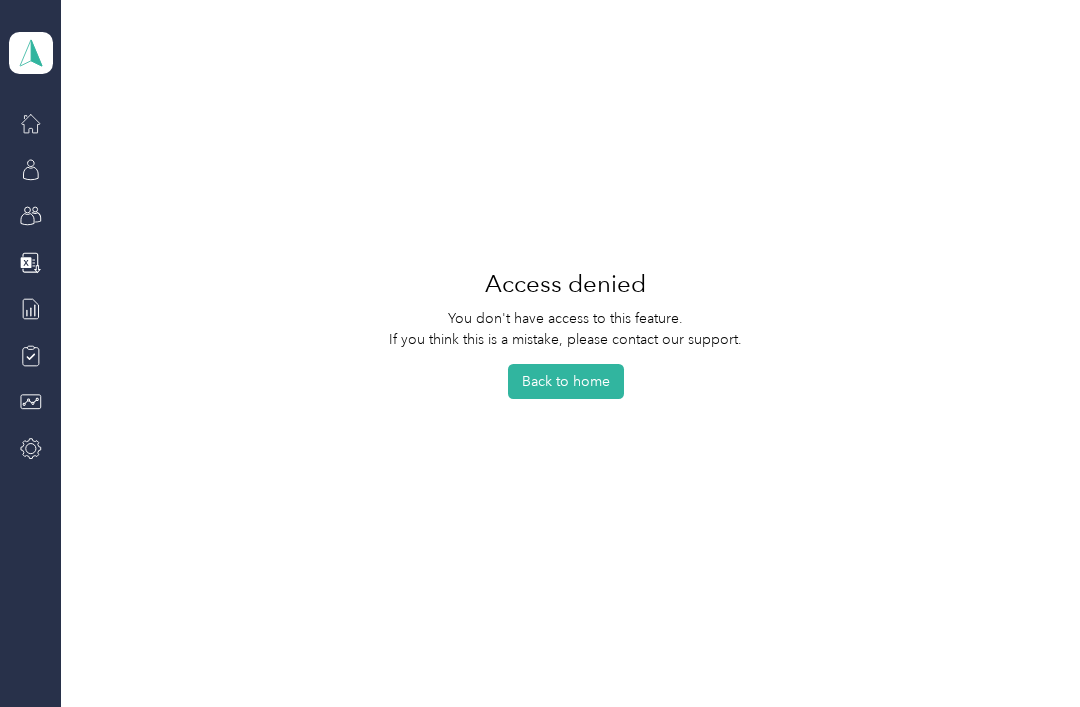 click on "Access denied You don't have access to this feature.  If you think this is a mistake, please contact our support. Back to home" at bounding box center (566, 325) 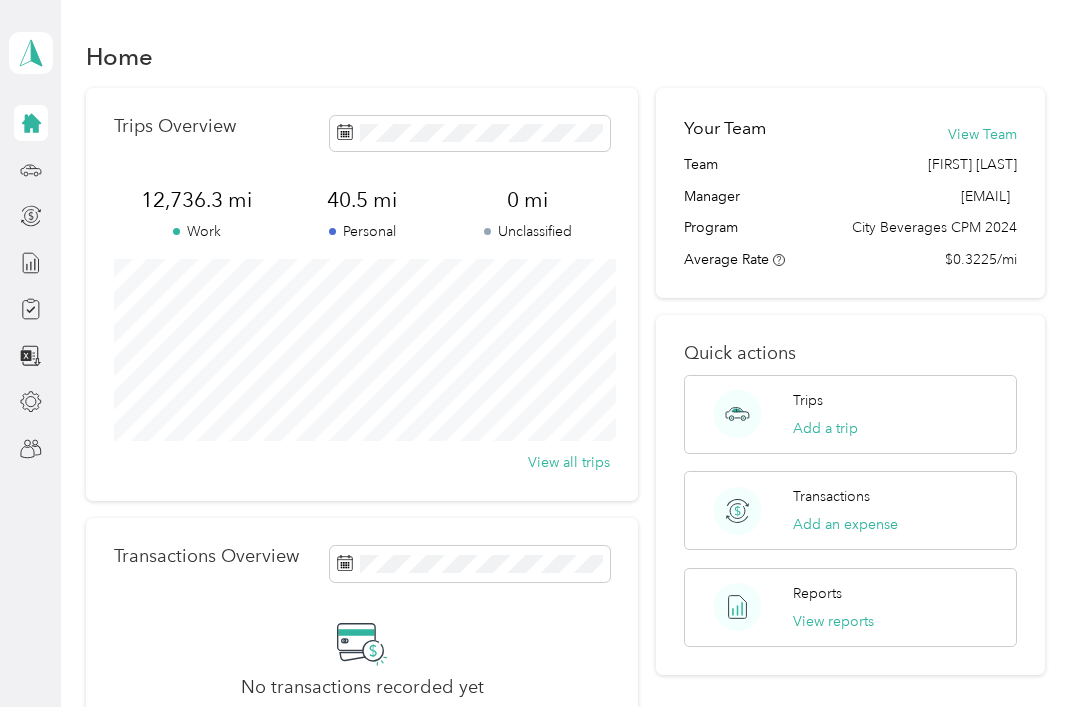 scroll, scrollTop: 0, scrollLeft: 0, axis: both 